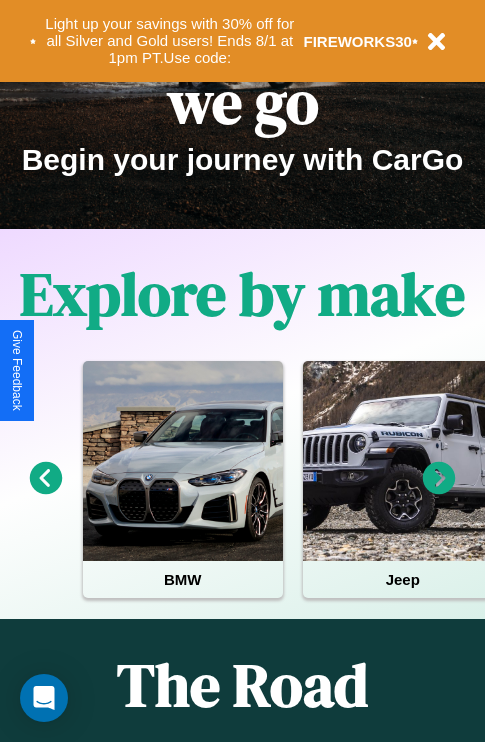 scroll, scrollTop: 308, scrollLeft: 0, axis: vertical 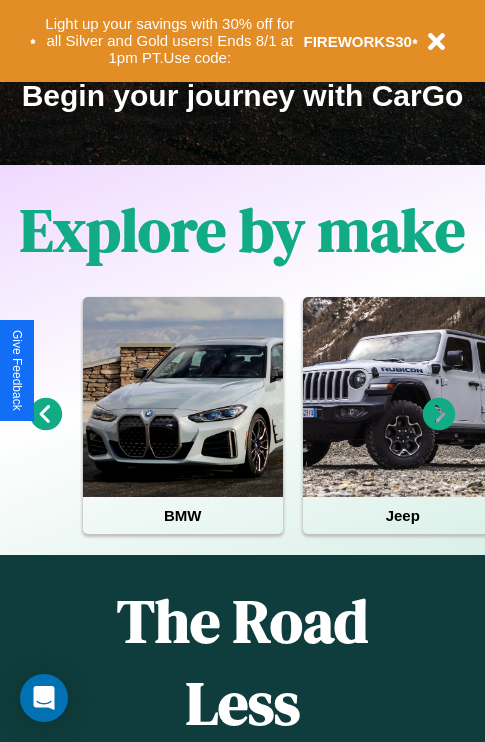 click 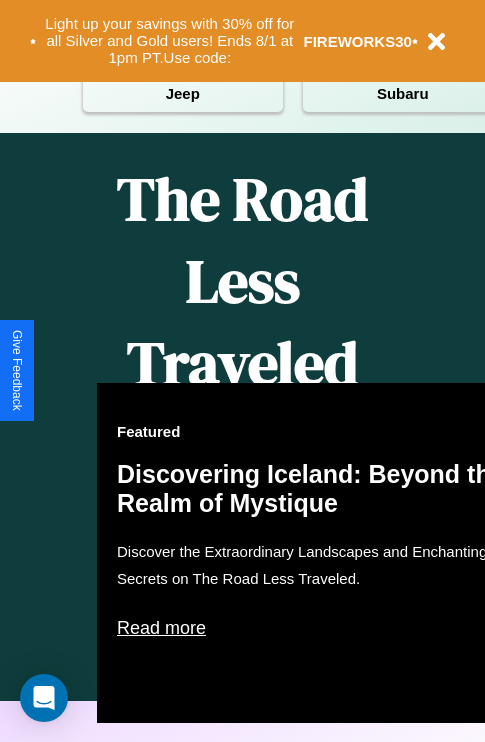 scroll, scrollTop: 2423, scrollLeft: 0, axis: vertical 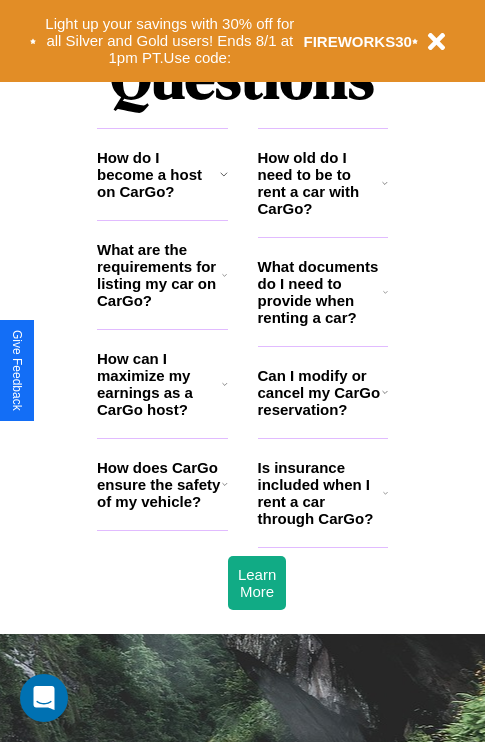 click on "How can I maximize my earnings as a CarGo host?" at bounding box center [159, 384] 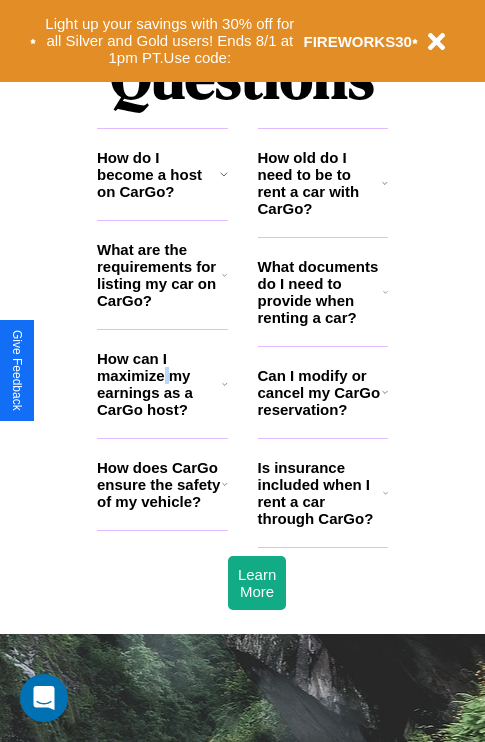 click on "How can I maximize my earnings as a CarGo host?" at bounding box center (159, 384) 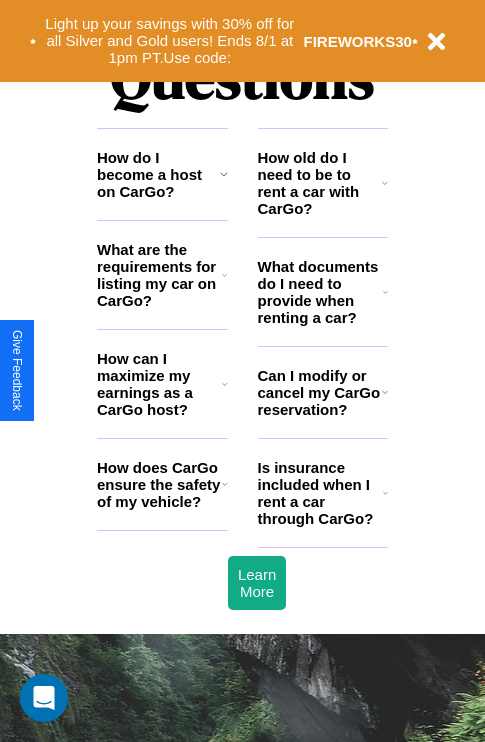 click 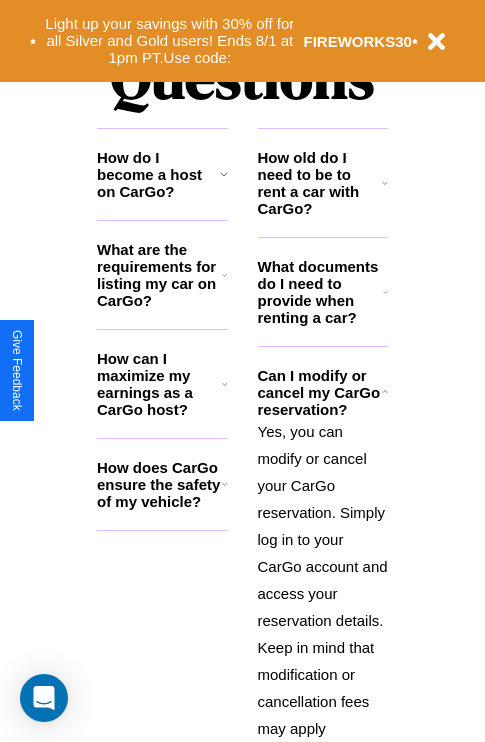 click on "How do I become a host on CarGo?" at bounding box center [158, 174] 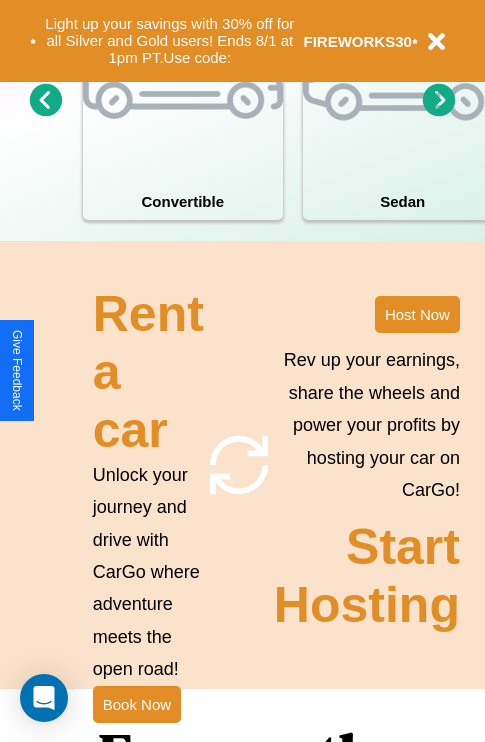 scroll, scrollTop: 1558, scrollLeft: 0, axis: vertical 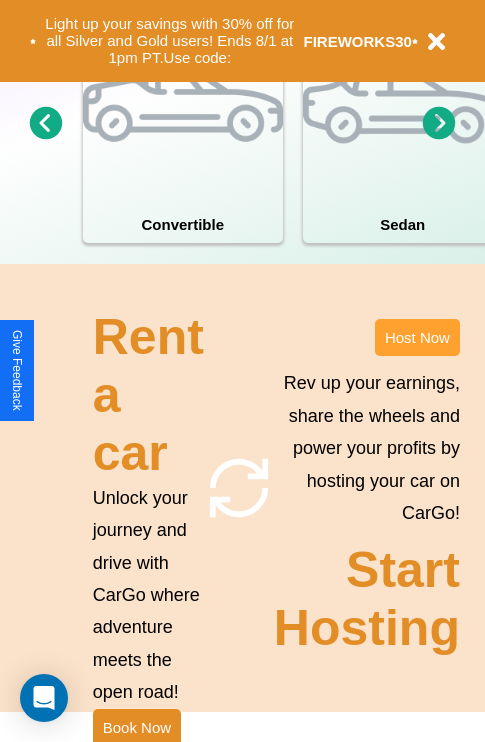 click on "Host Now" at bounding box center [417, 337] 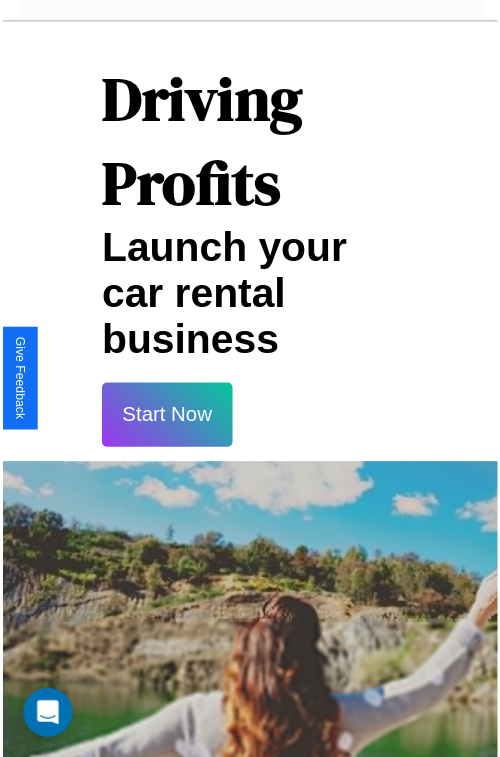 scroll, scrollTop: 35, scrollLeft: 0, axis: vertical 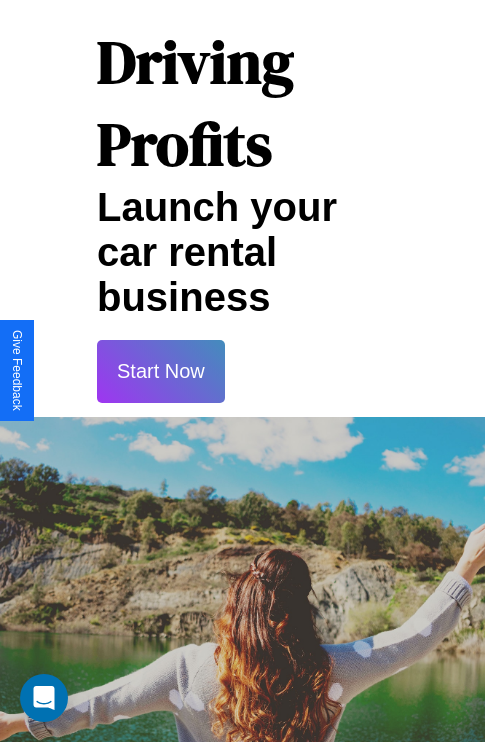 click on "Start Now" at bounding box center (161, 371) 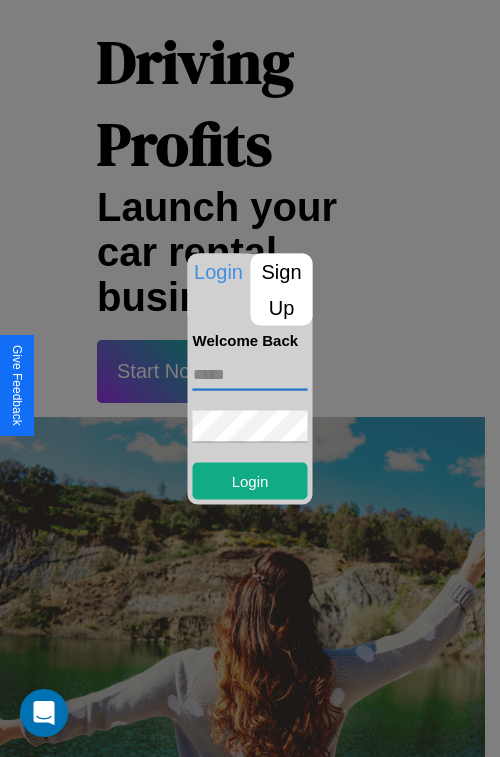 click at bounding box center (250, 374) 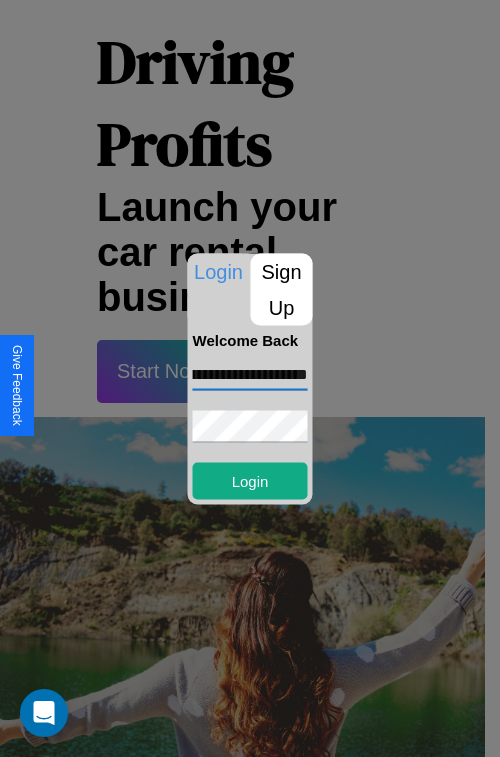 scroll, scrollTop: 0, scrollLeft: 85, axis: horizontal 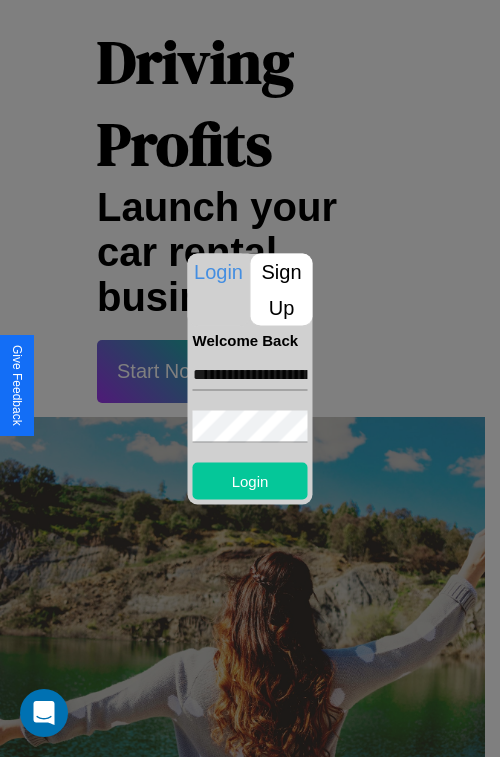 click on "Login" at bounding box center [250, 480] 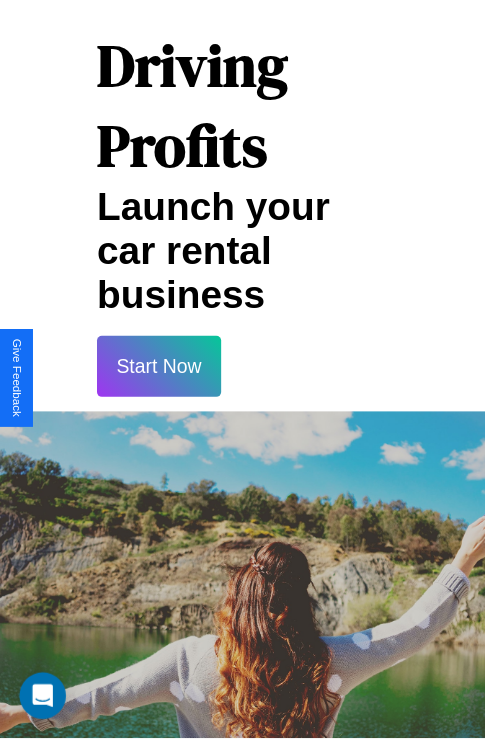 scroll, scrollTop: 37, scrollLeft: 0, axis: vertical 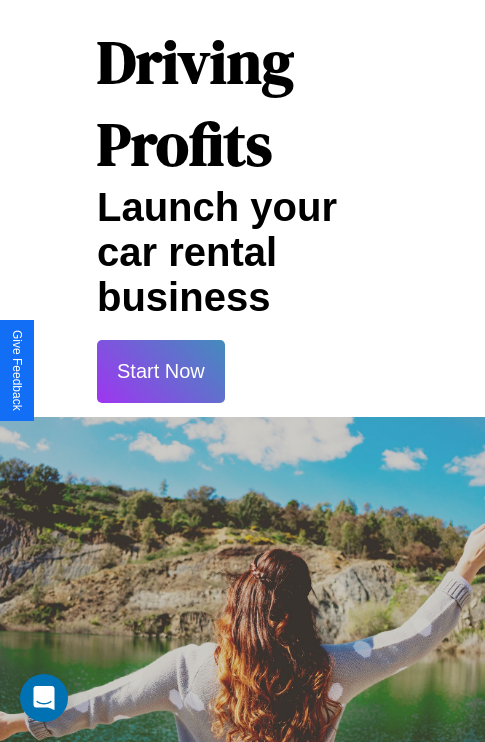 click on "Start Now" at bounding box center (161, 371) 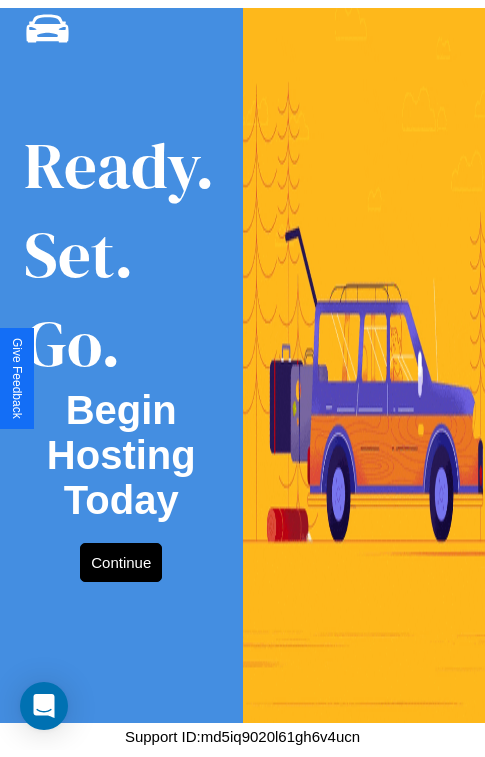 scroll, scrollTop: 0, scrollLeft: 0, axis: both 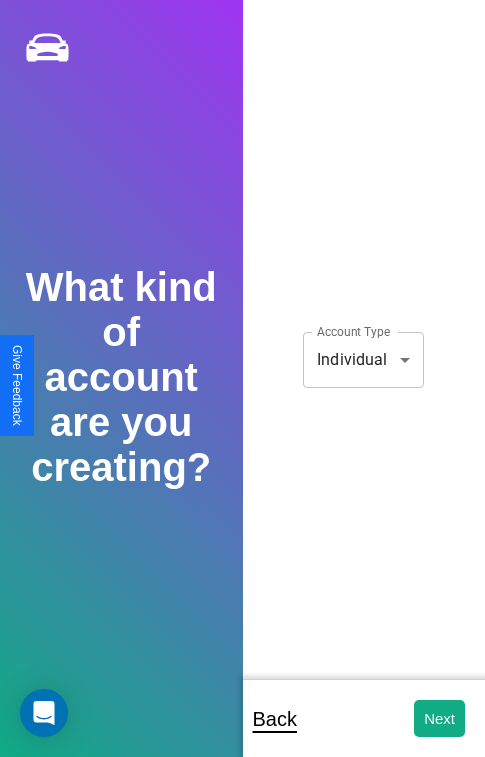 click on "**********" at bounding box center [242, 392] 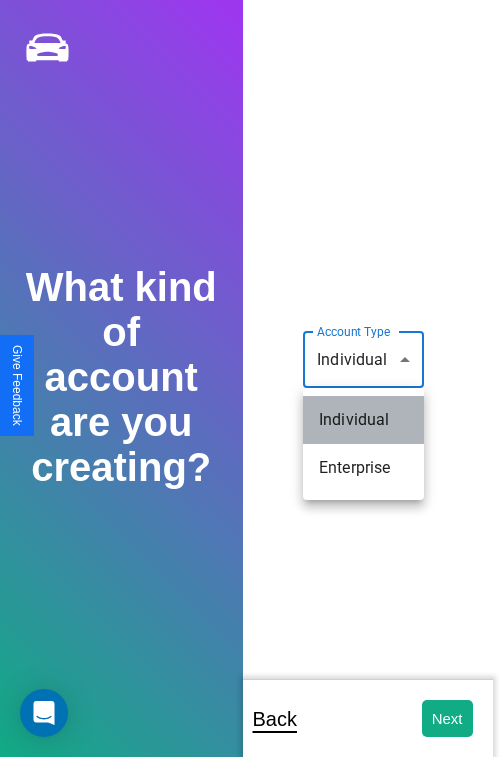 click on "Individual" at bounding box center [363, 420] 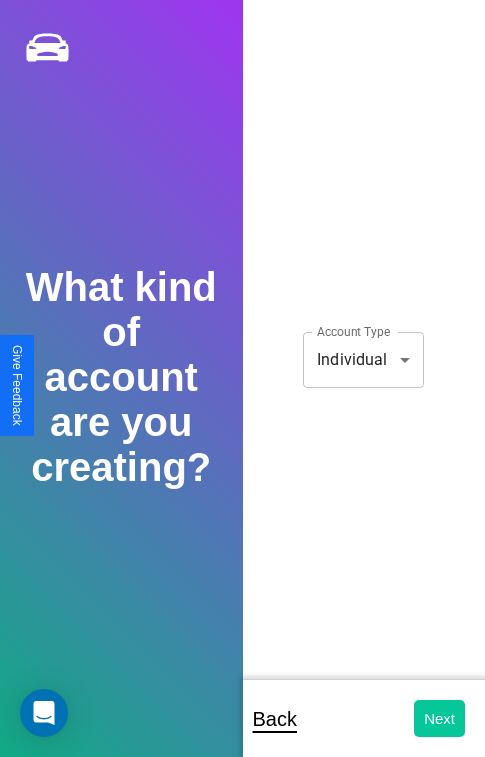 click on "Next" at bounding box center (439, 718) 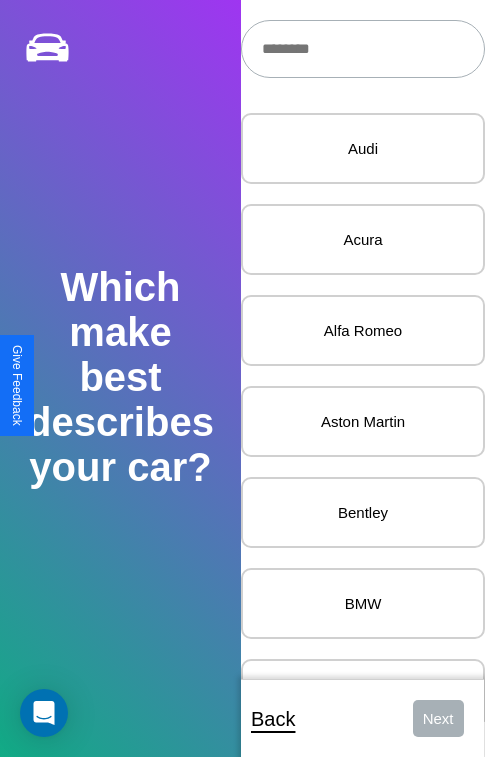scroll, scrollTop: 27, scrollLeft: 0, axis: vertical 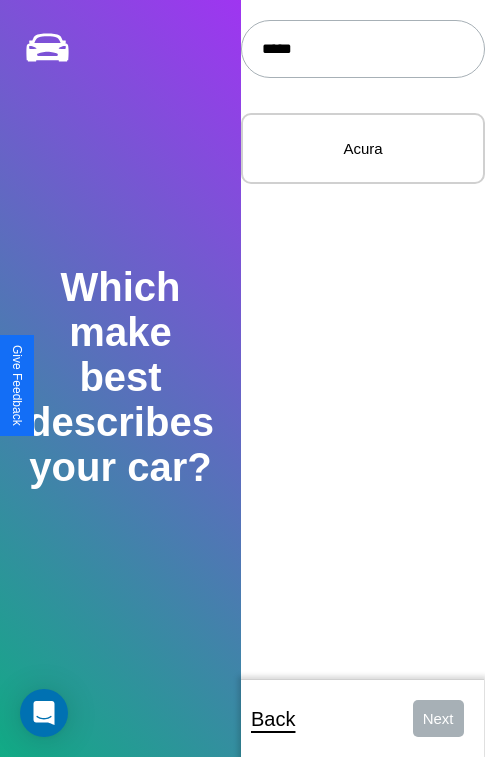 type on "*****" 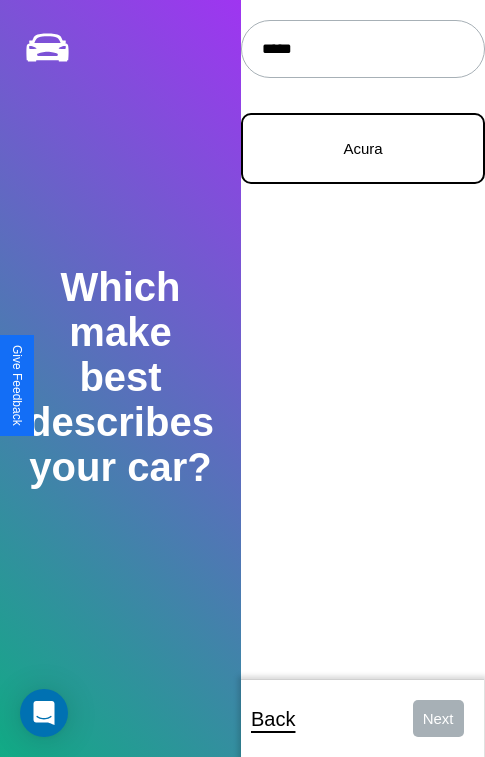click on "Acura" at bounding box center (363, 148) 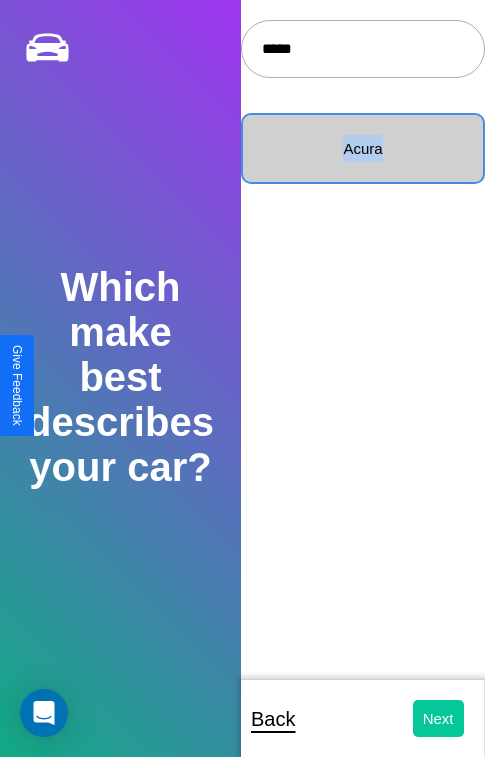 click on "Next" at bounding box center (438, 718) 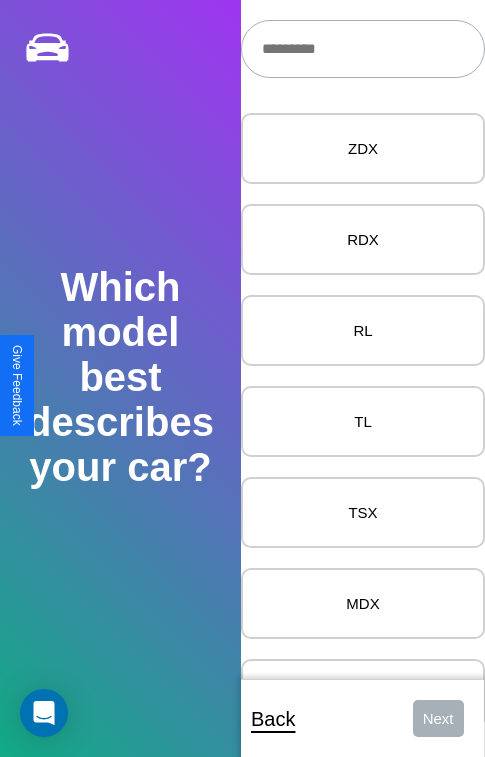 scroll, scrollTop: 27, scrollLeft: 0, axis: vertical 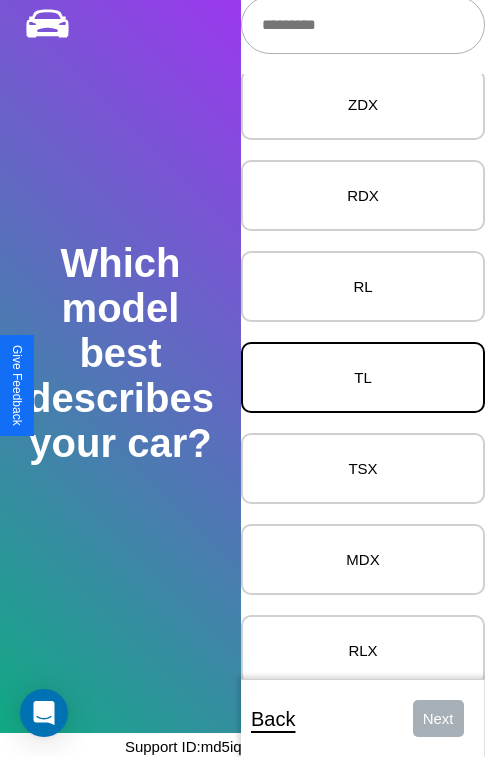 click on "TL" at bounding box center [363, 377] 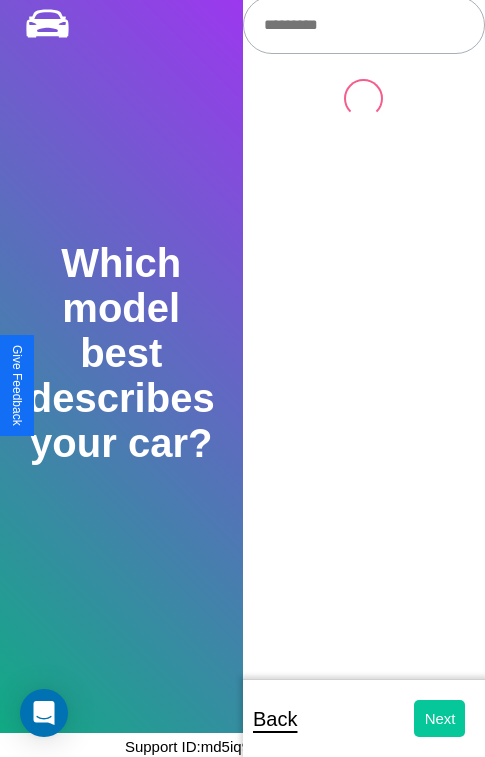 scroll, scrollTop: 0, scrollLeft: 0, axis: both 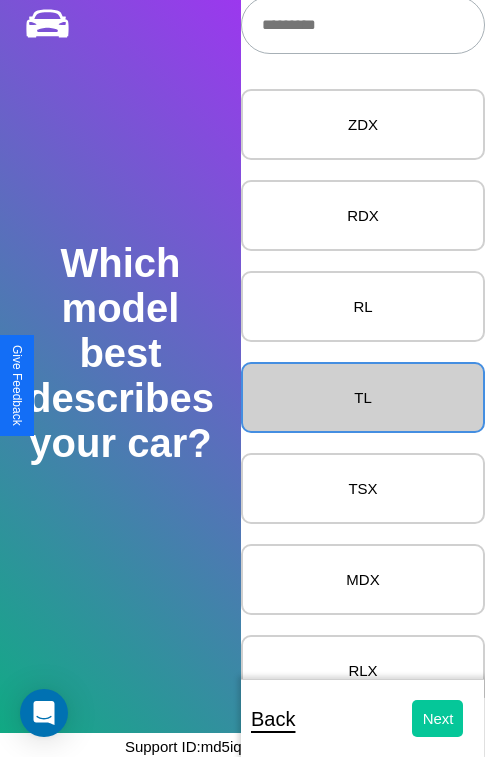 click on "Next" at bounding box center (438, 718) 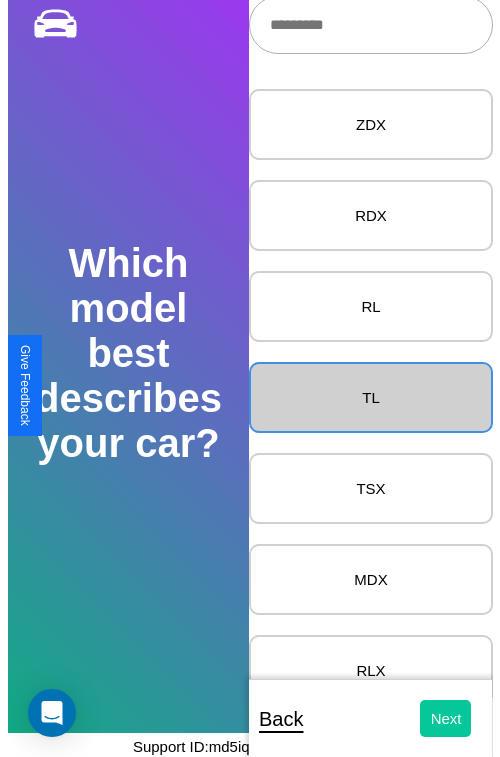 scroll, scrollTop: 0, scrollLeft: 0, axis: both 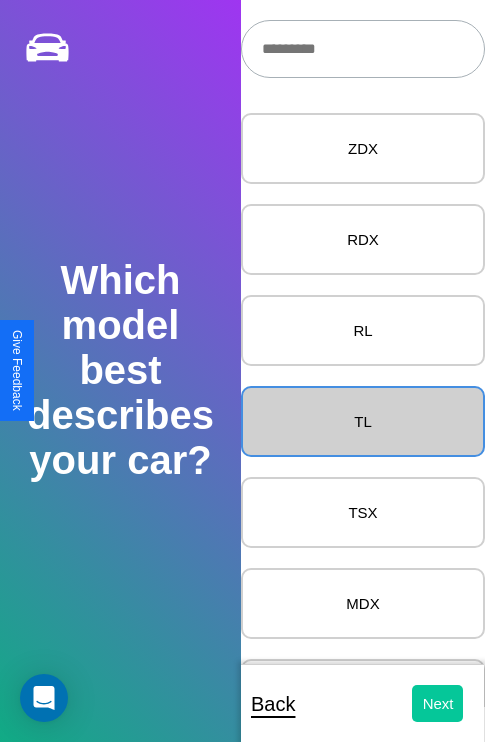 select on "*****" 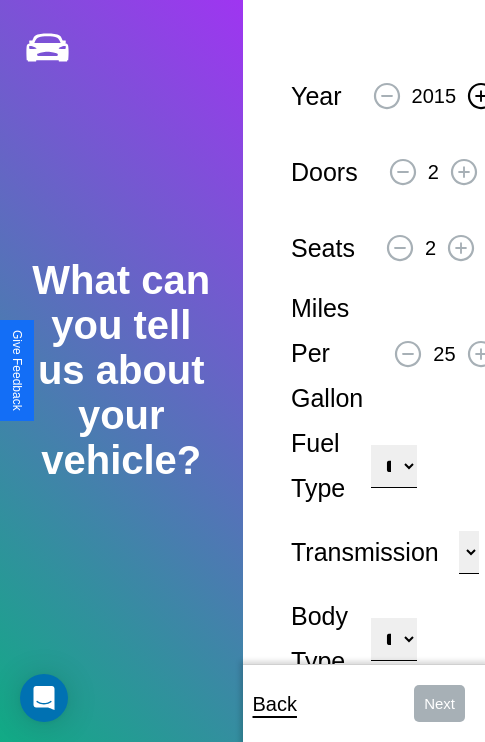 click 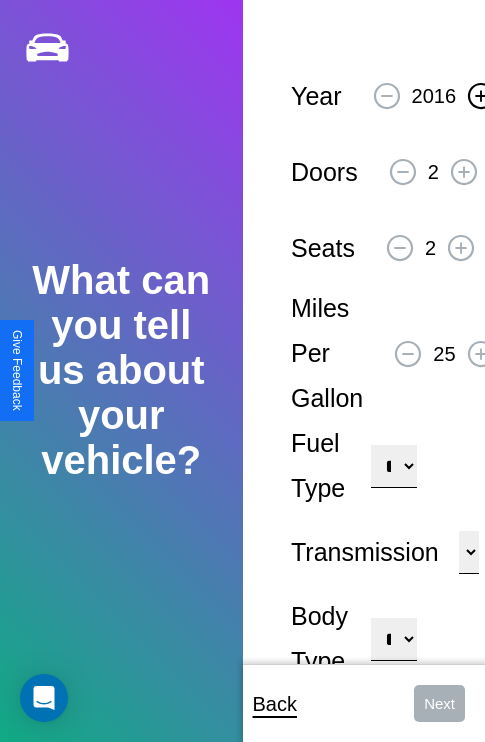 click 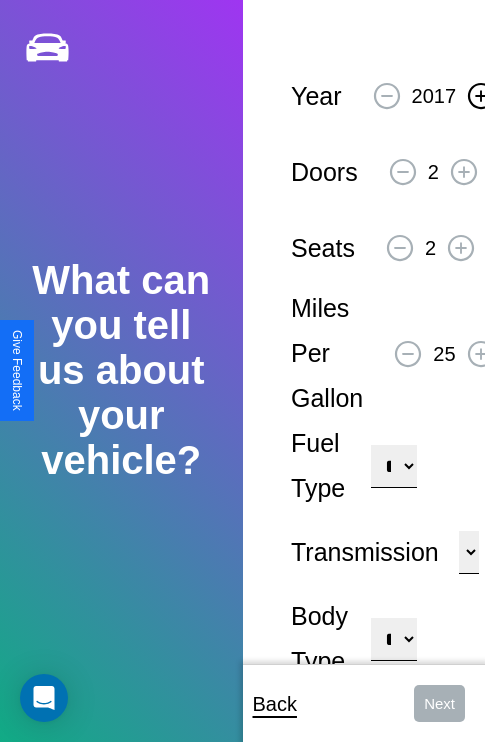 click 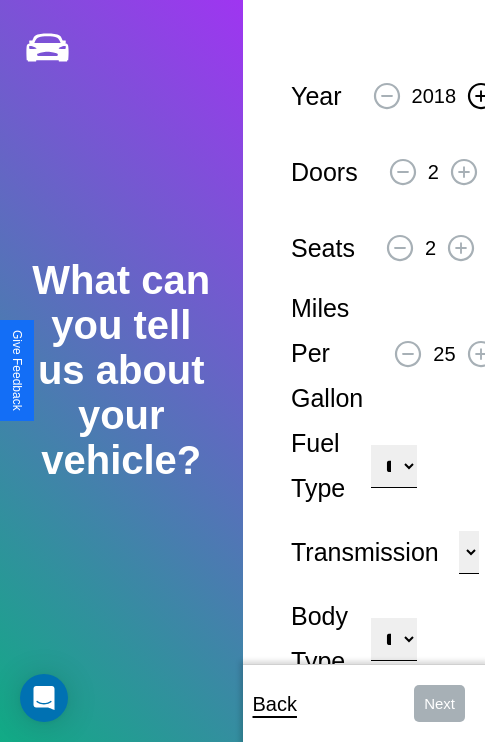 click 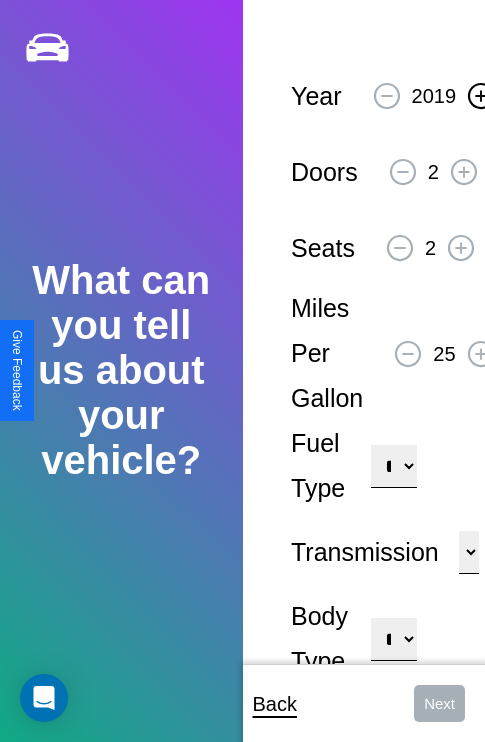 click 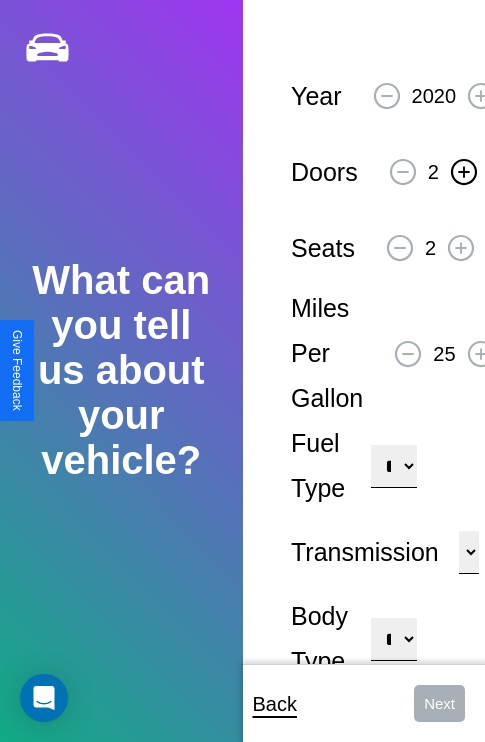 click 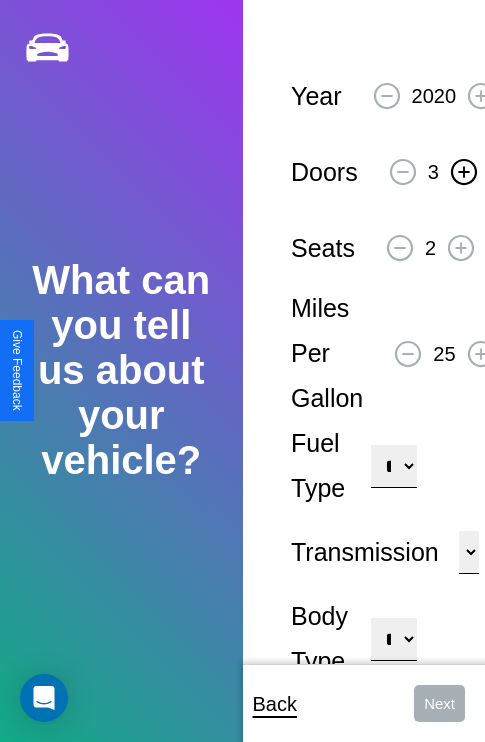 click 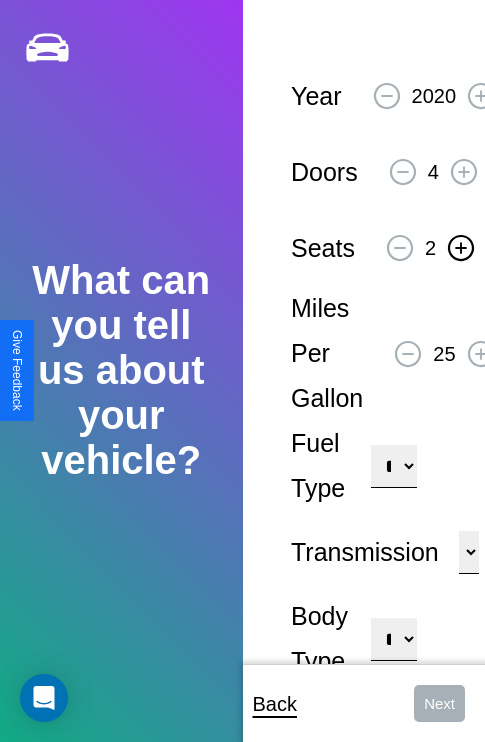 click 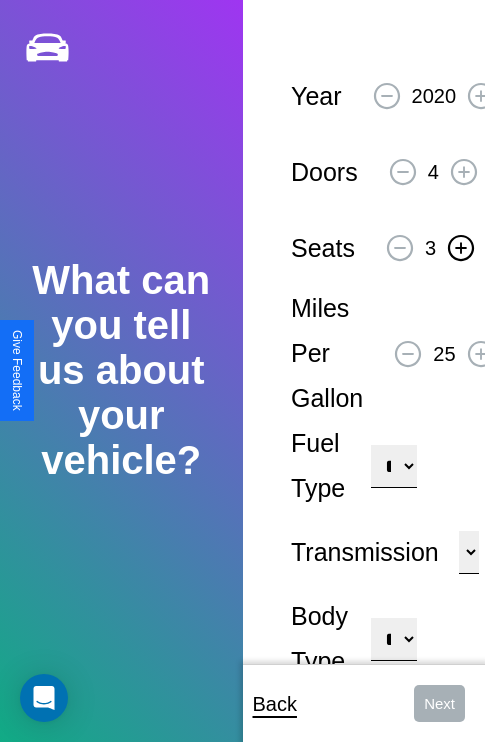 click 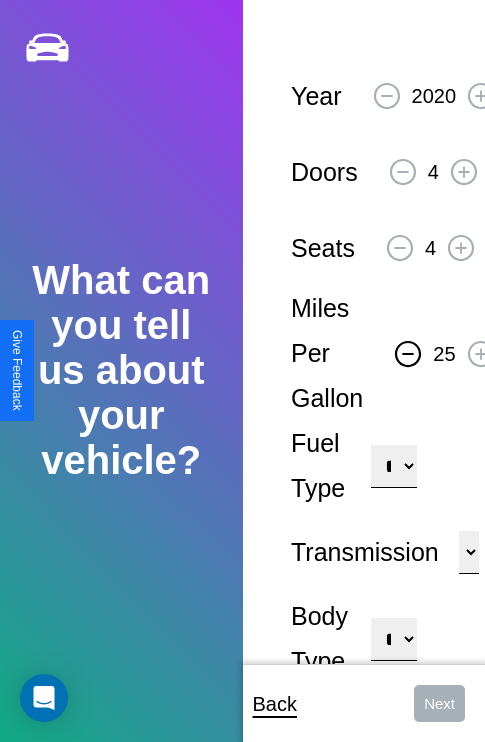 click 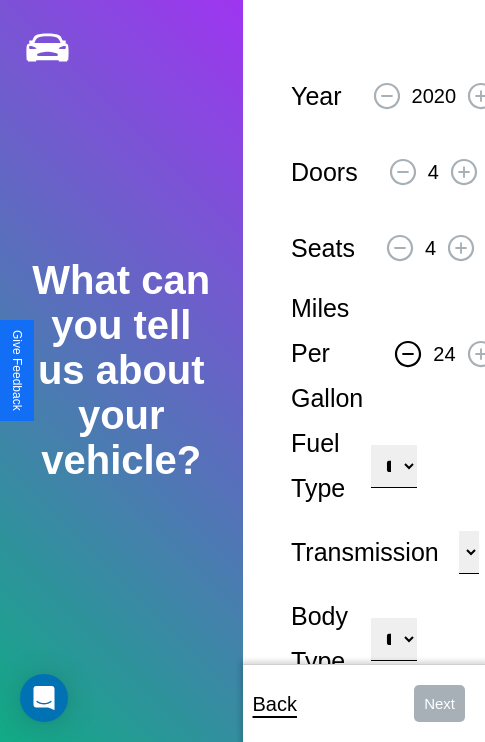click 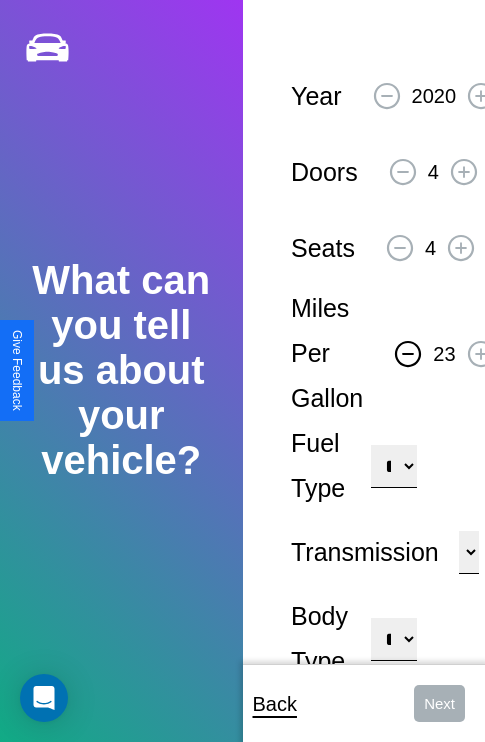 click 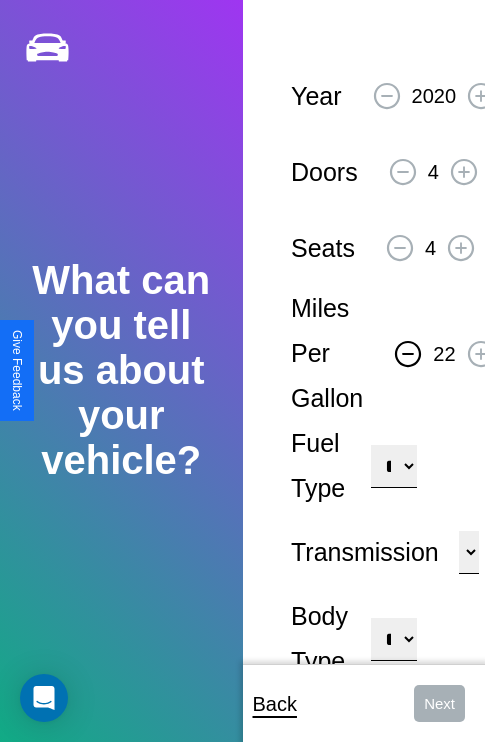 click 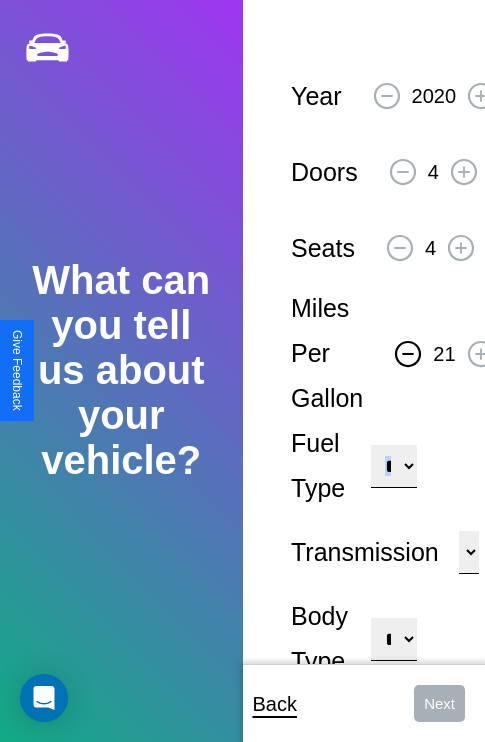 click on "**********" at bounding box center (393, 466) 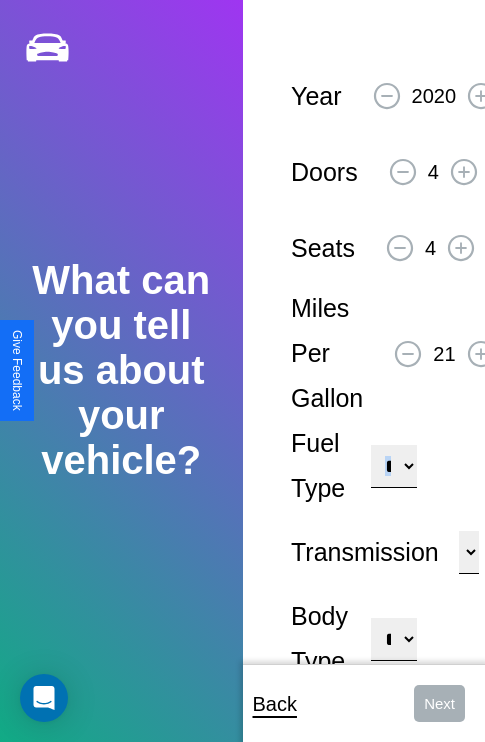 select on "**********" 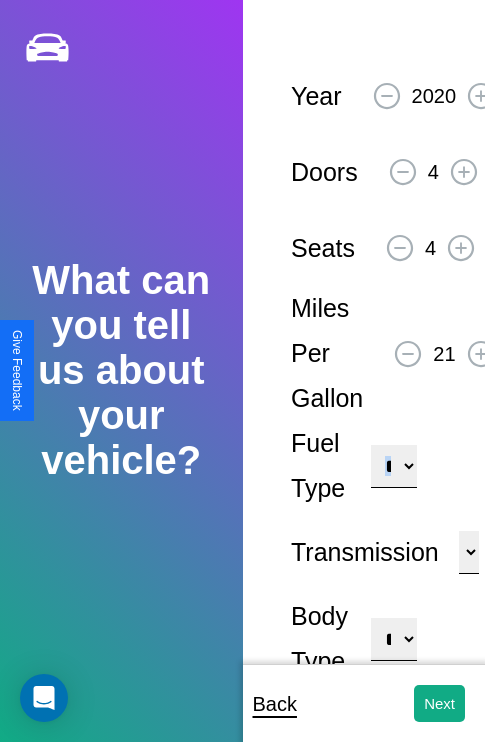 click on "**********" at bounding box center [393, 639] 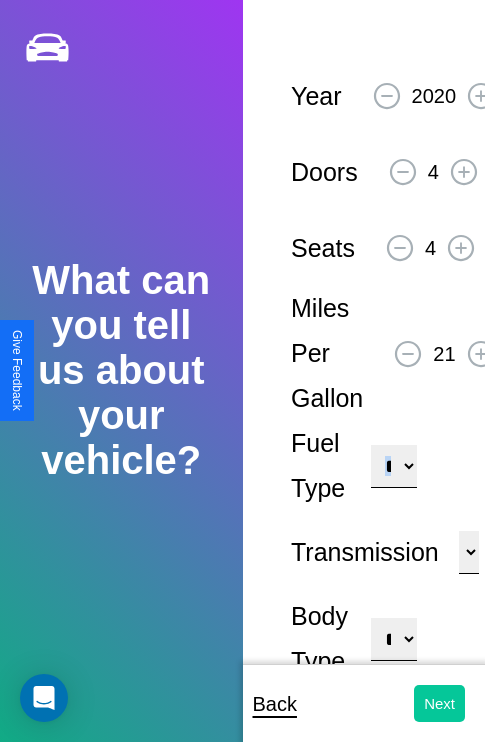 click on "Next" at bounding box center [439, 703] 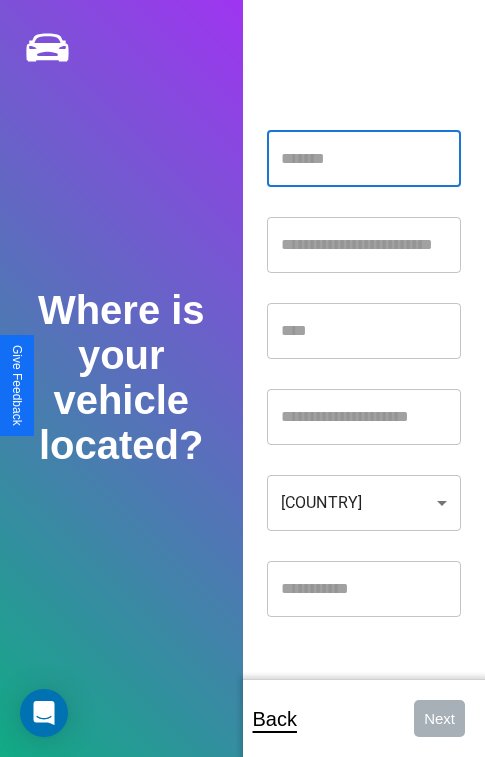 click at bounding box center [364, 159] 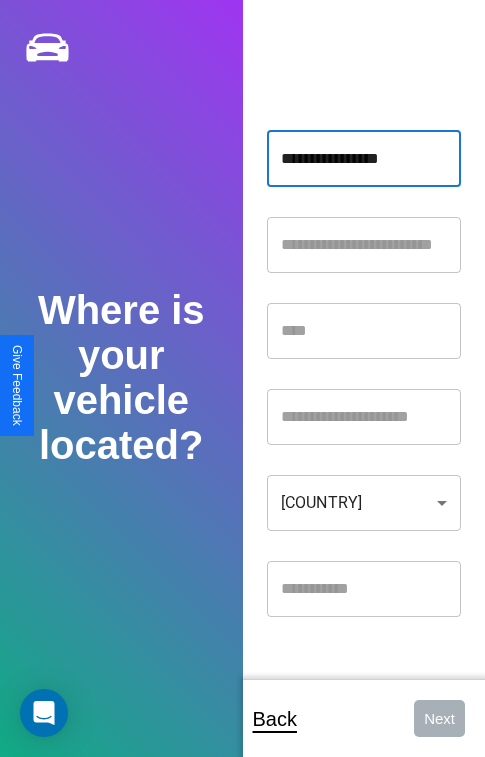 type on "**********" 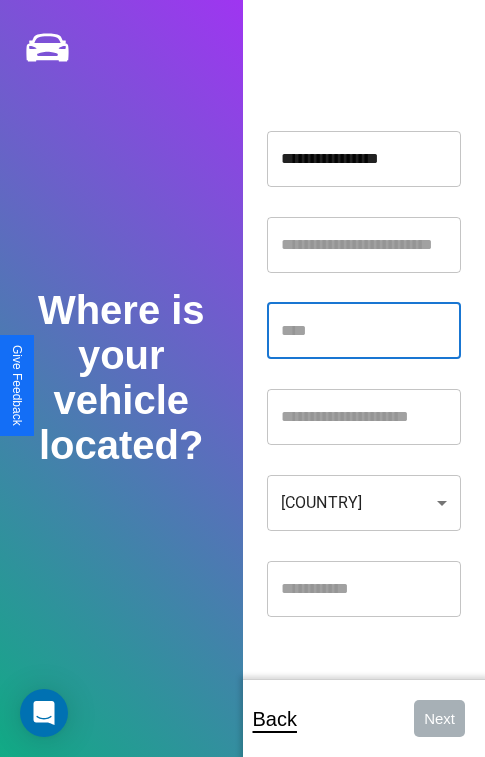 click at bounding box center (364, 331) 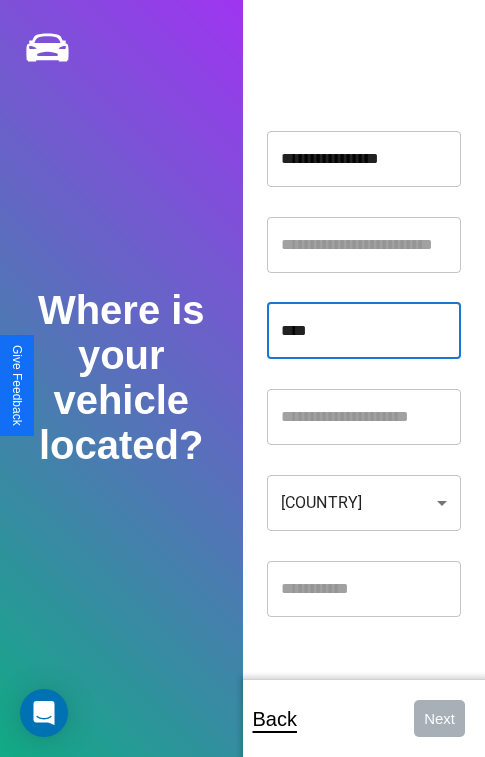 type on "****" 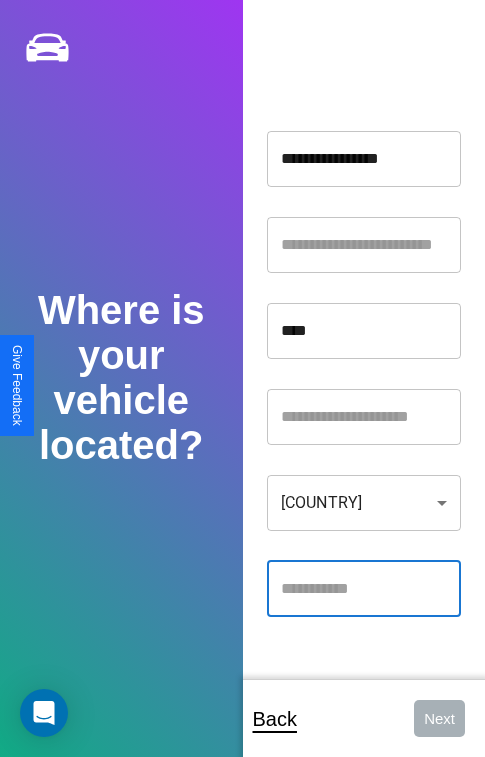 click at bounding box center [364, 589] 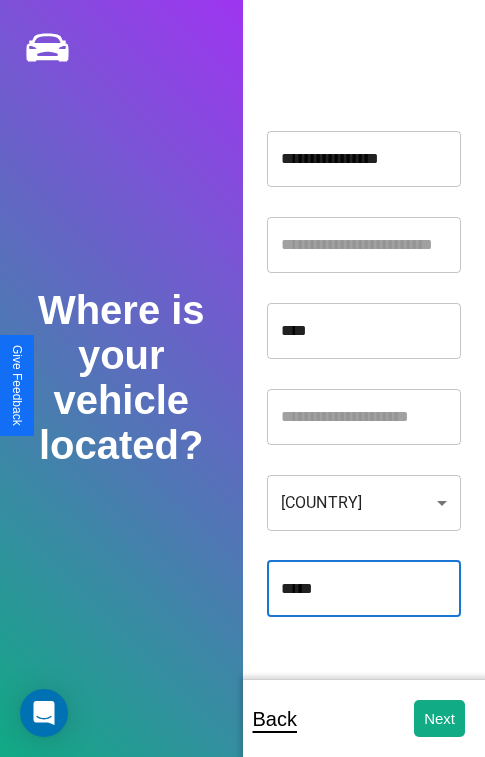 type on "*****" 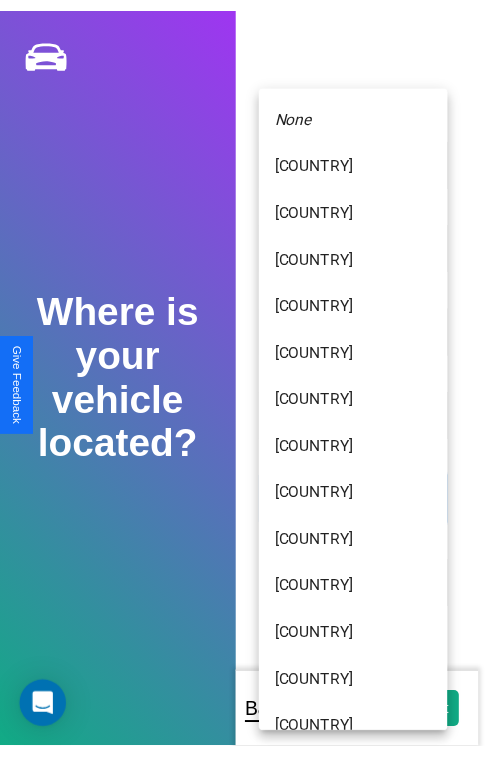 scroll, scrollTop: 459, scrollLeft: 0, axis: vertical 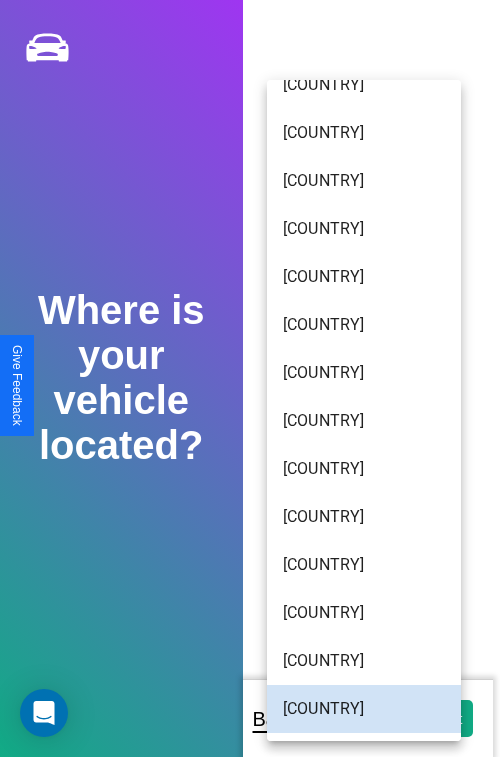 click on "[COUNTRY]" at bounding box center [364, 229] 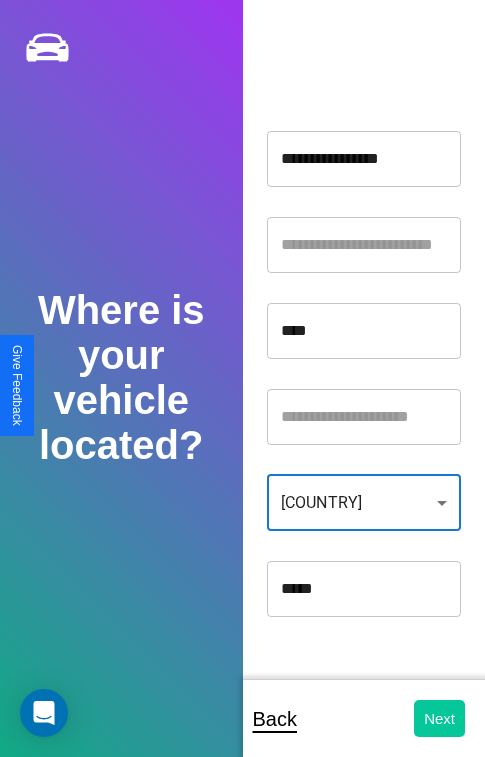 click on "Next" at bounding box center (439, 718) 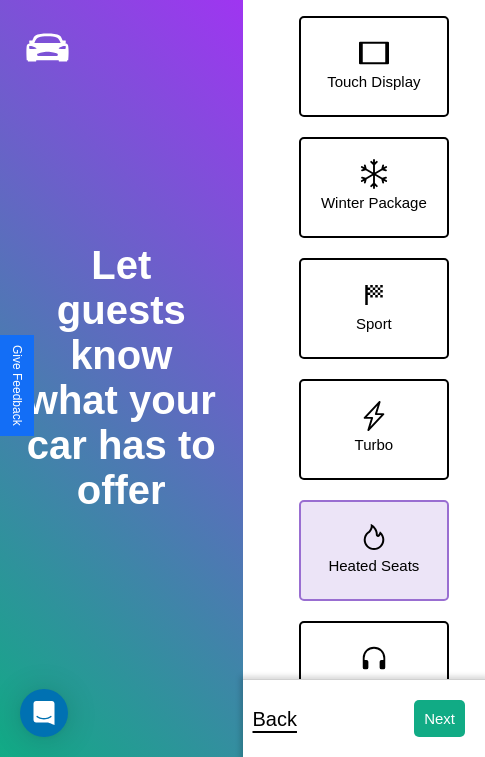 click 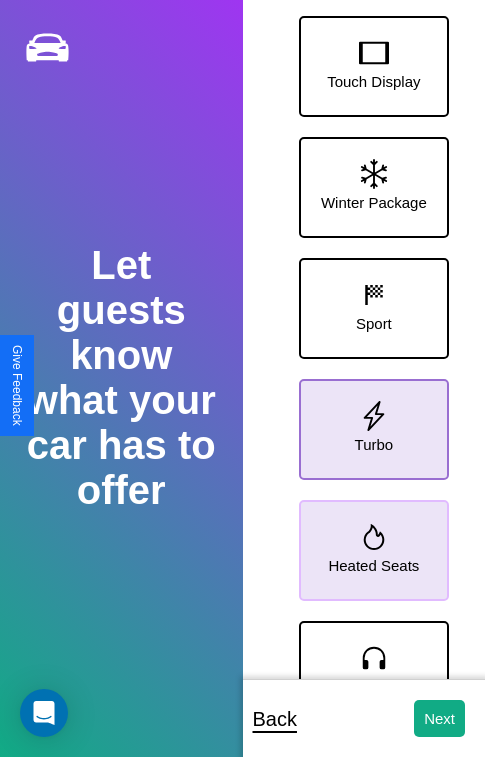 click 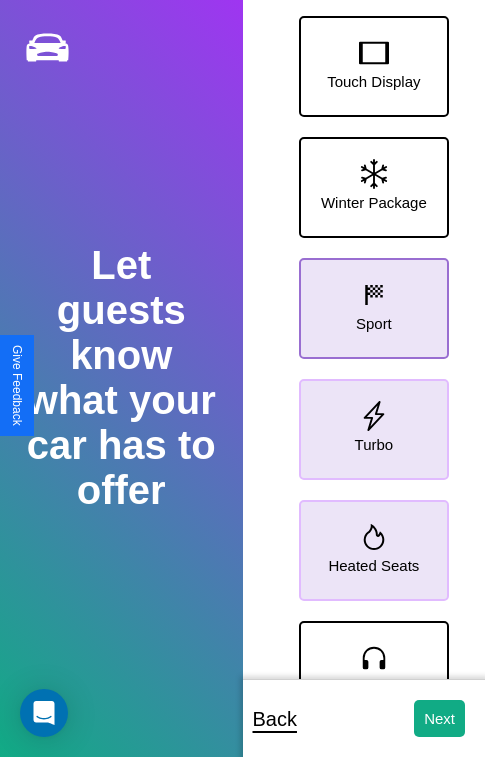 click 